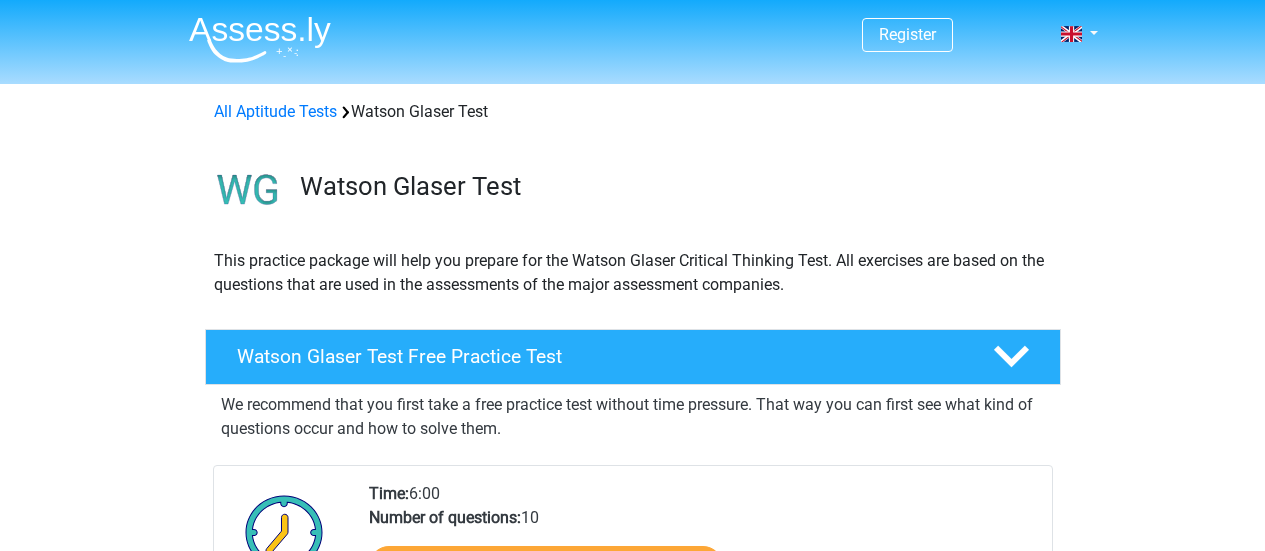 scroll, scrollTop: 304, scrollLeft: 0, axis: vertical 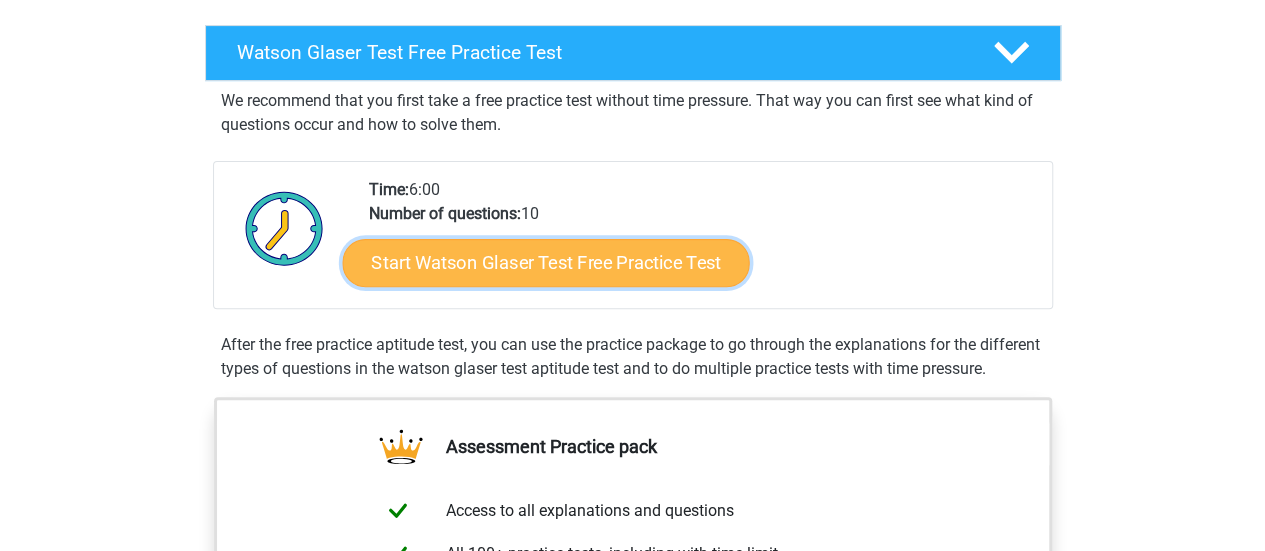 click on "Start Watson Glaser Test
Free Practice Test" at bounding box center [545, 263] 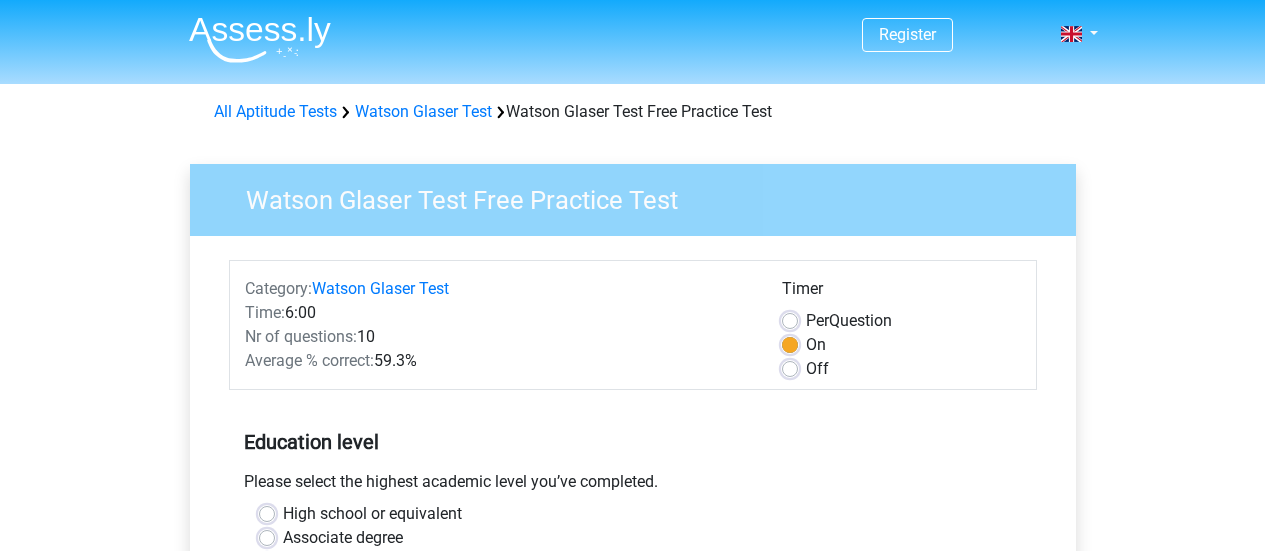 scroll, scrollTop: 254, scrollLeft: 0, axis: vertical 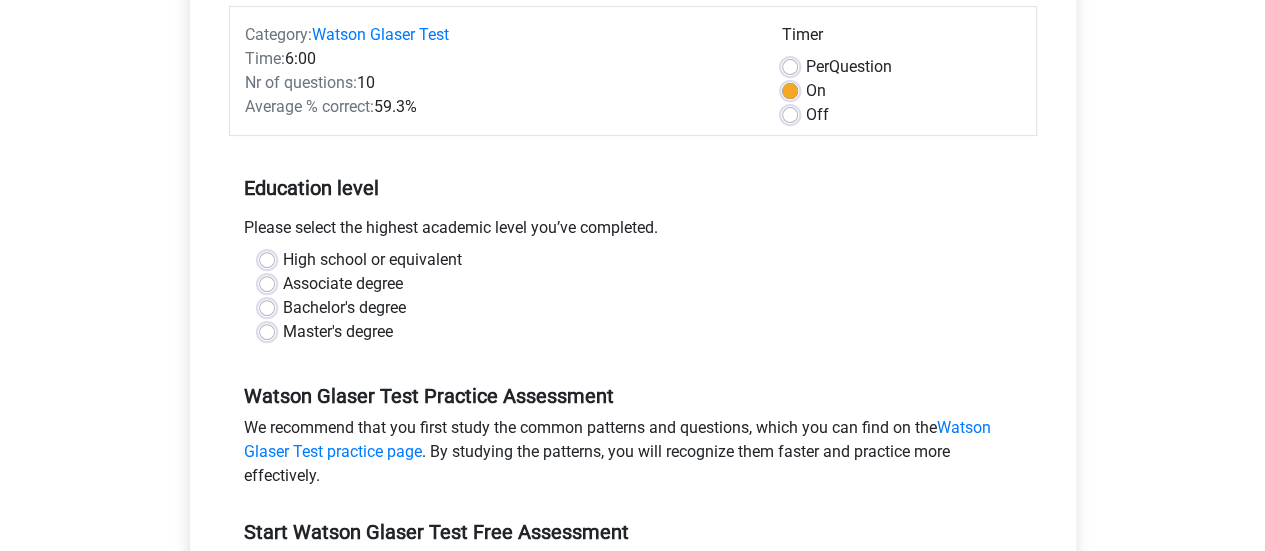 click on "Bachelor's degree" at bounding box center (344, 308) 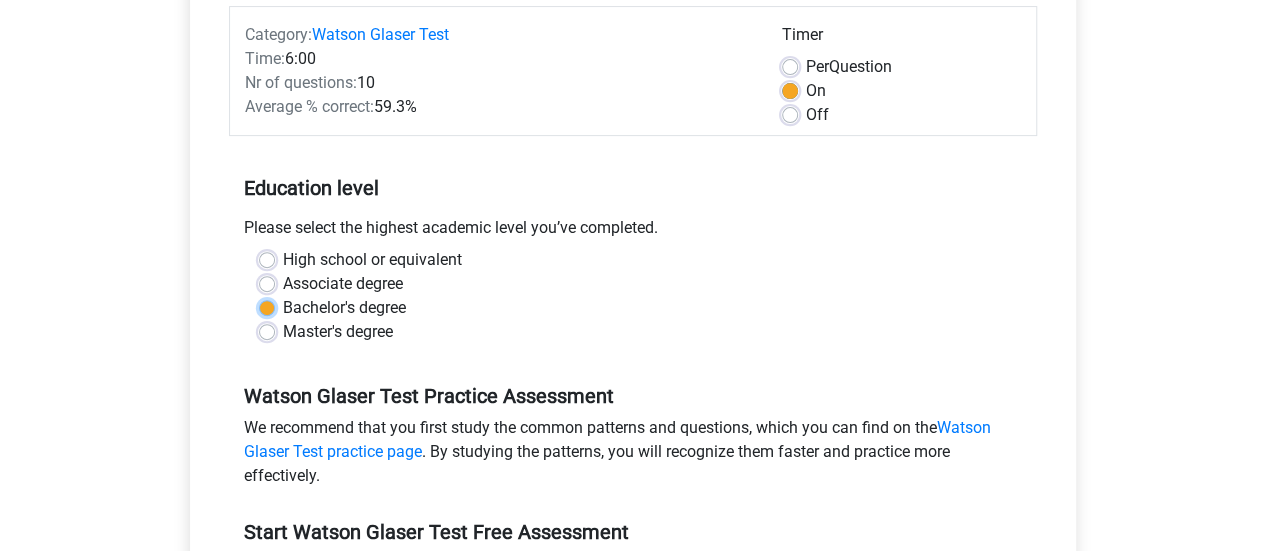 click on "Bachelor's degree" at bounding box center (267, 306) 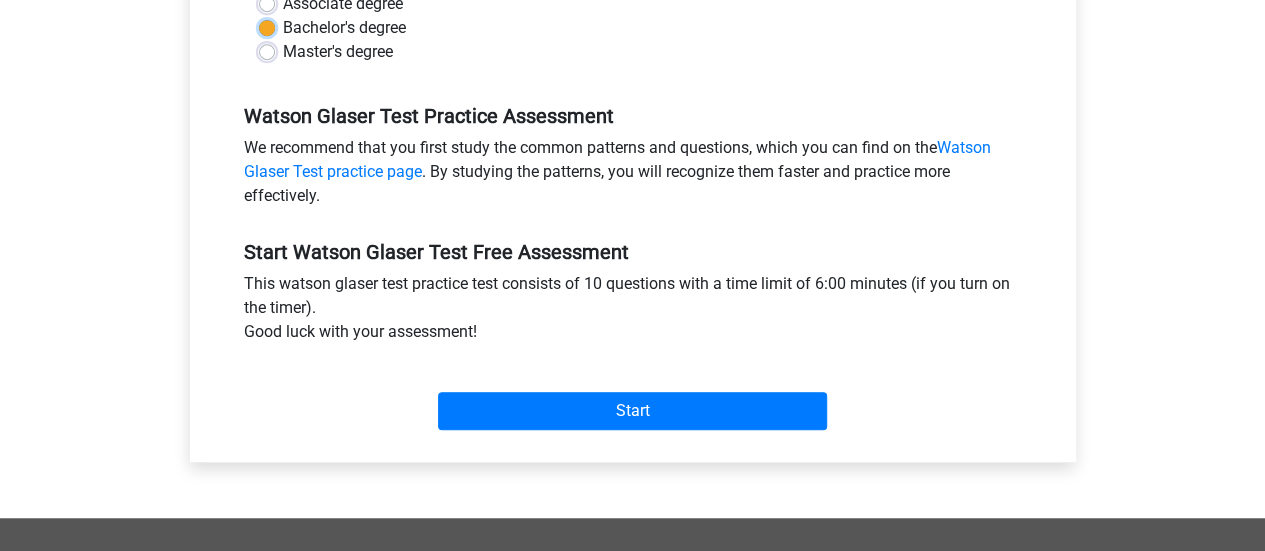 scroll, scrollTop: 583, scrollLeft: 0, axis: vertical 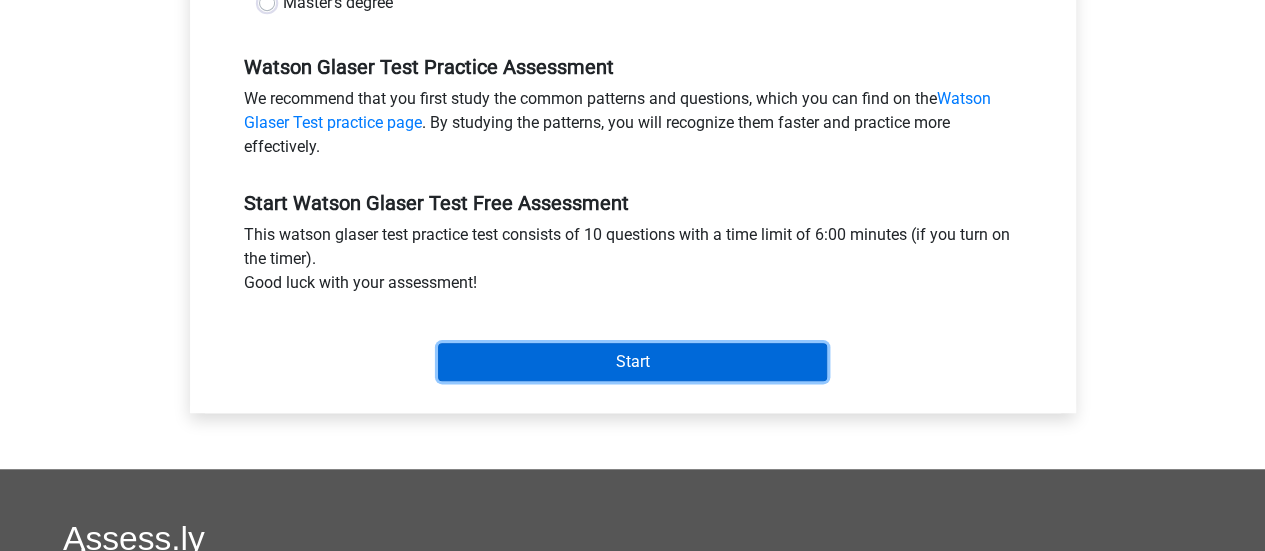 click on "Start" at bounding box center [632, 362] 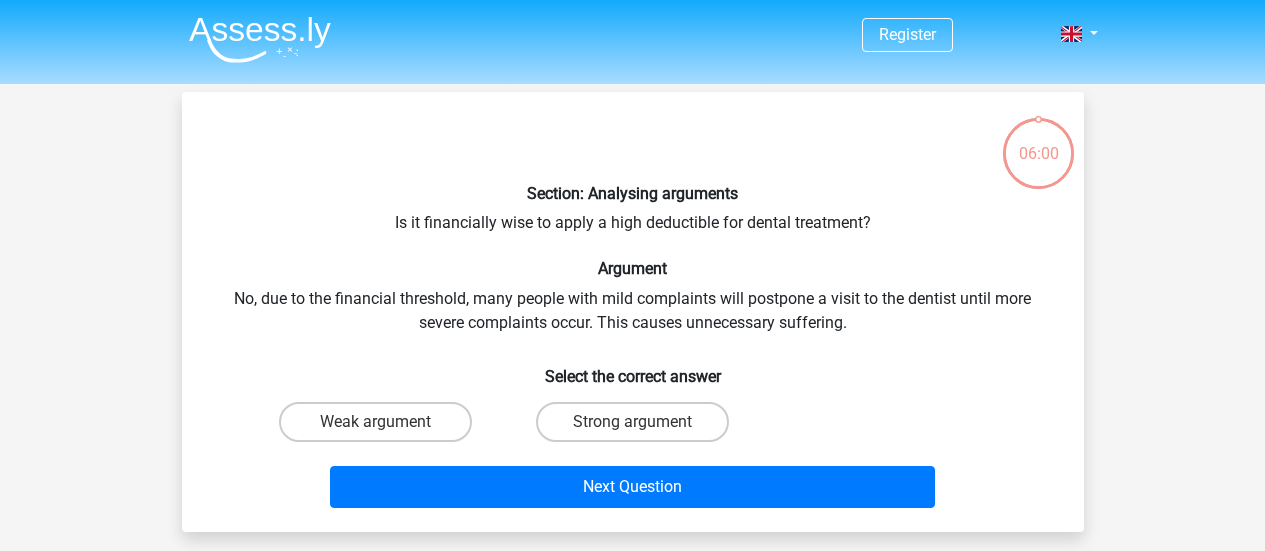 scroll, scrollTop: 0, scrollLeft: 0, axis: both 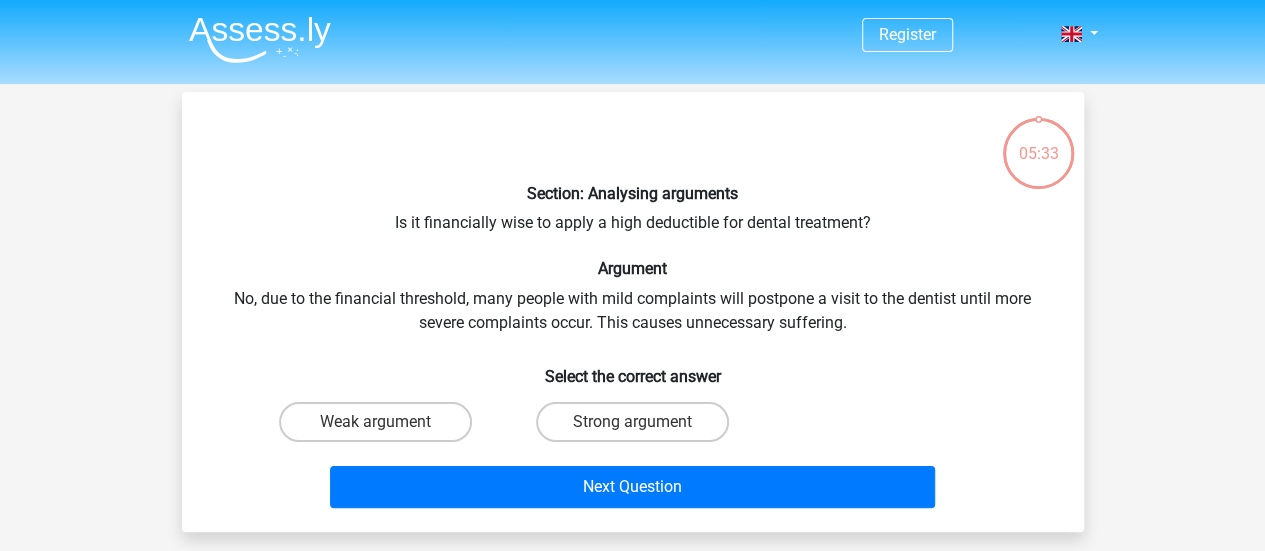 click on "Strong argument" at bounding box center [638, 428] 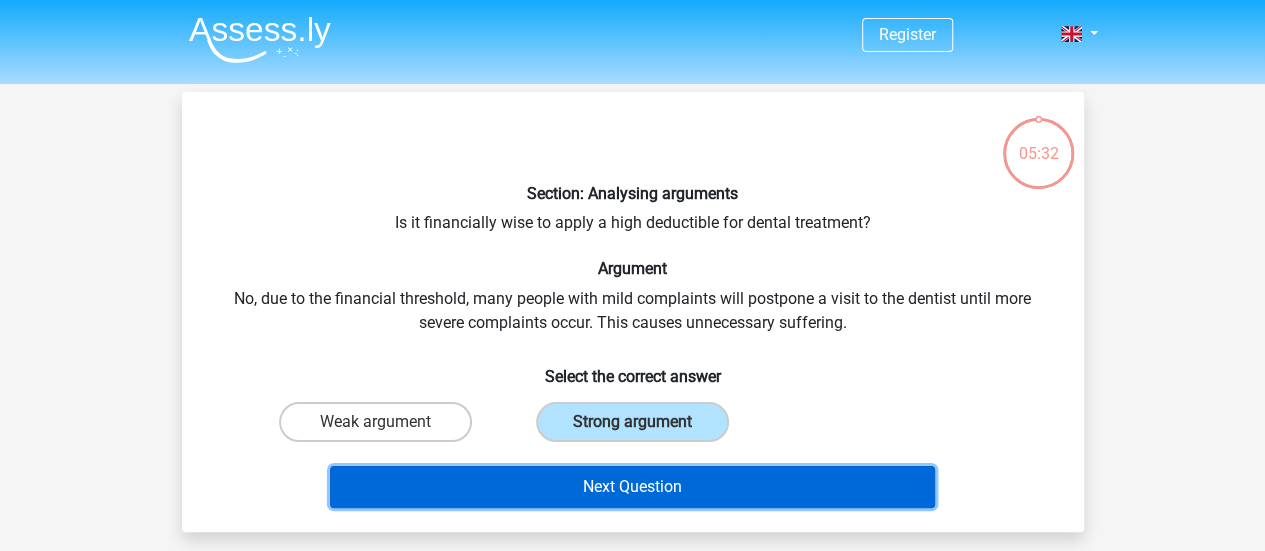 click on "Next Question" at bounding box center (632, 487) 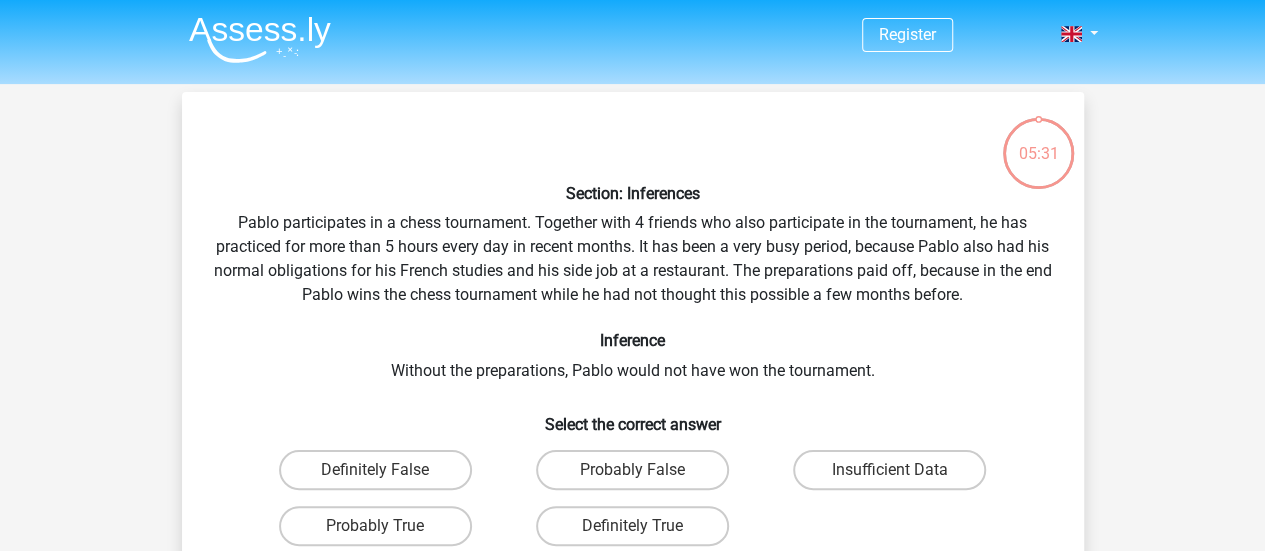 scroll, scrollTop: 92, scrollLeft: 0, axis: vertical 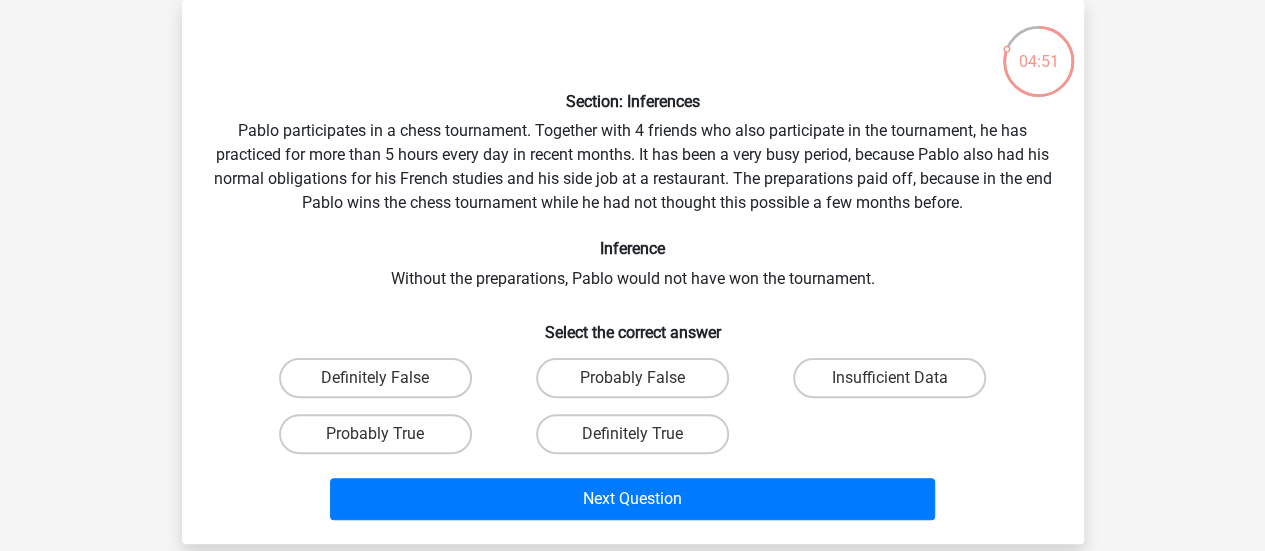 click on "Probably True" at bounding box center [381, 440] 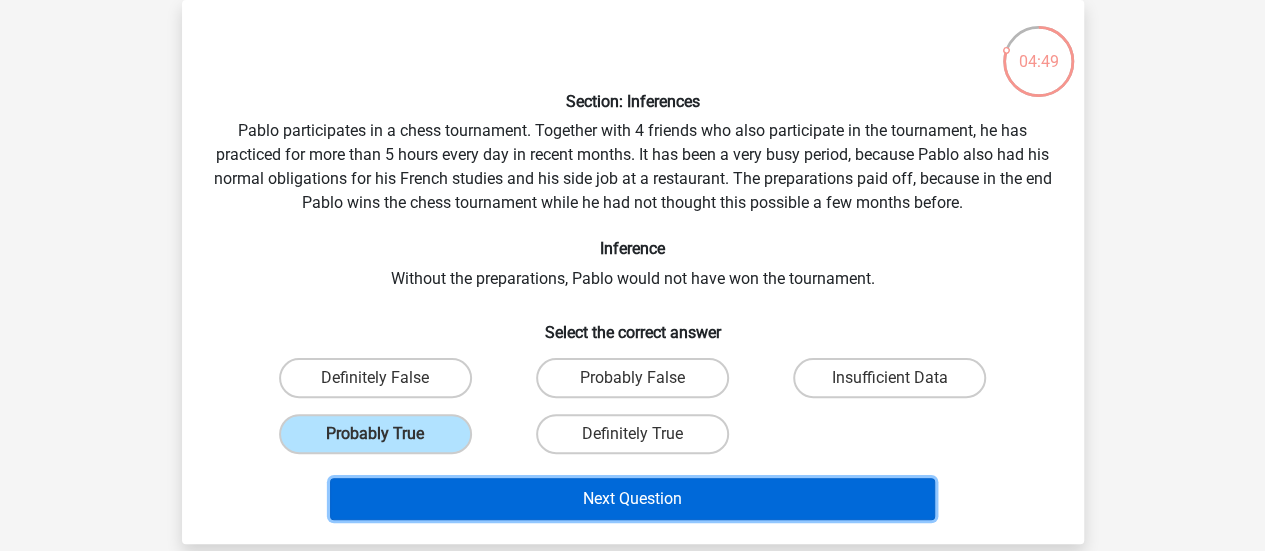 click on "Next Question" at bounding box center (632, 499) 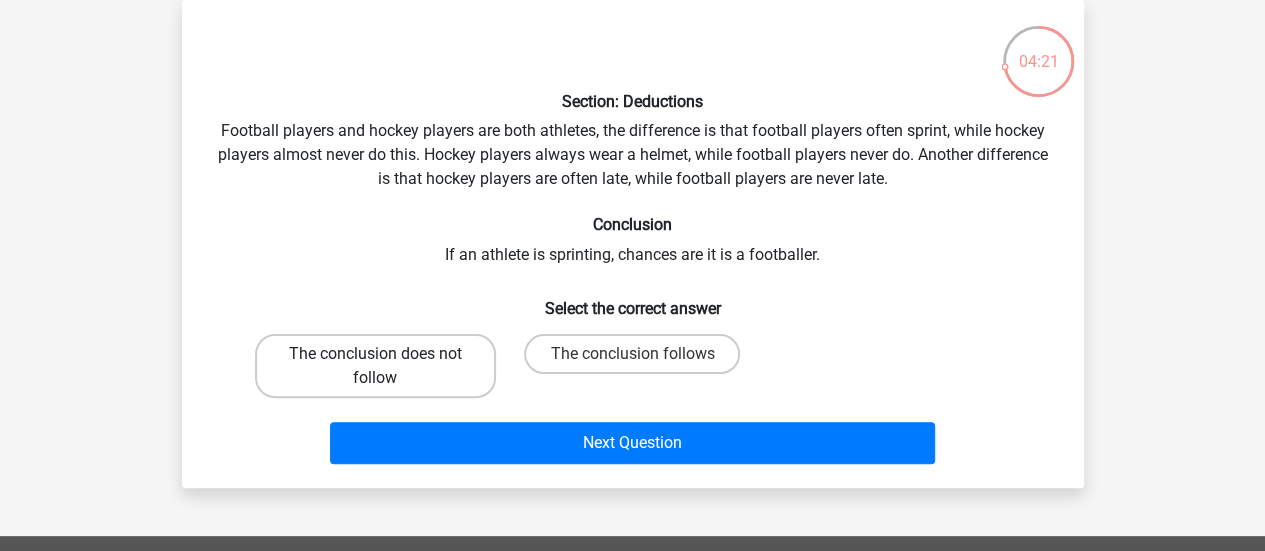click on "The conclusion does not follow" at bounding box center [375, 366] 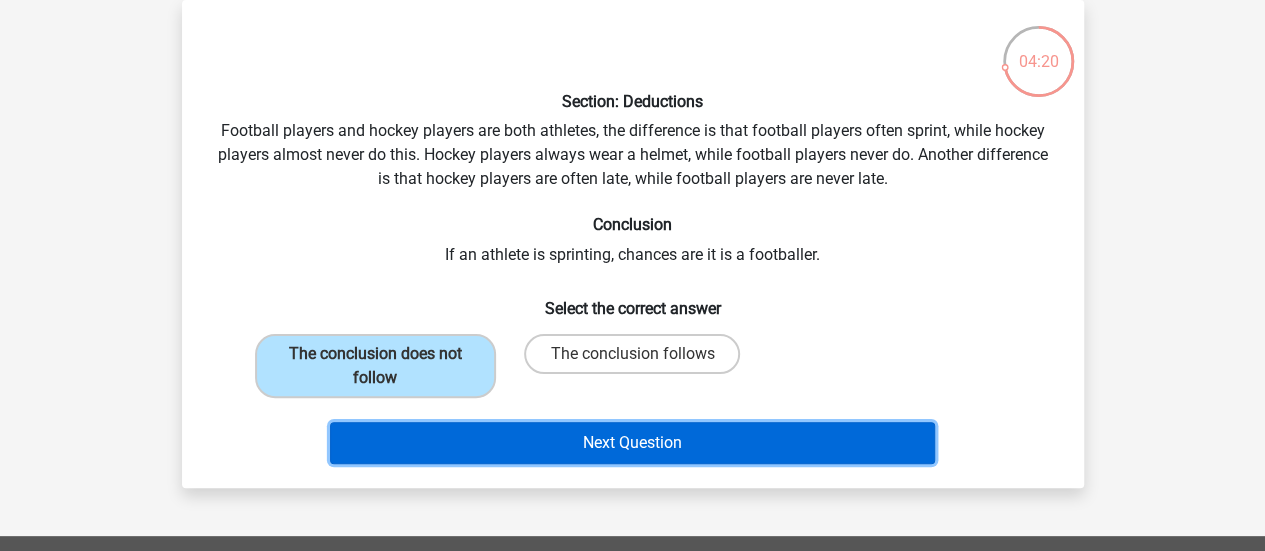 click on "Next Question" at bounding box center (632, 443) 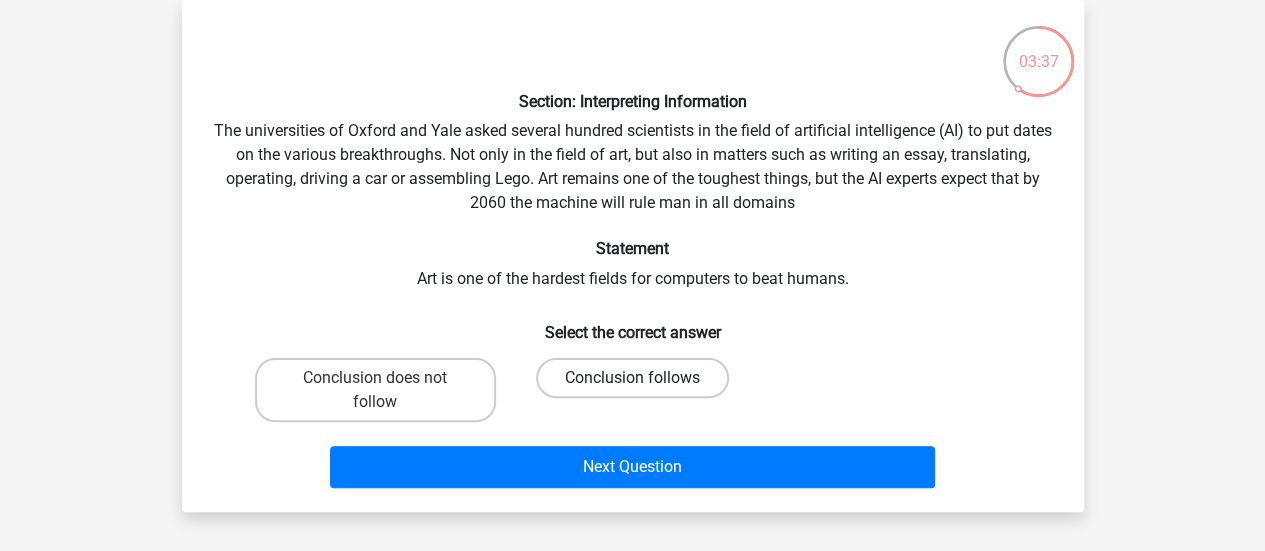click on "Conclusion follows" at bounding box center (632, 378) 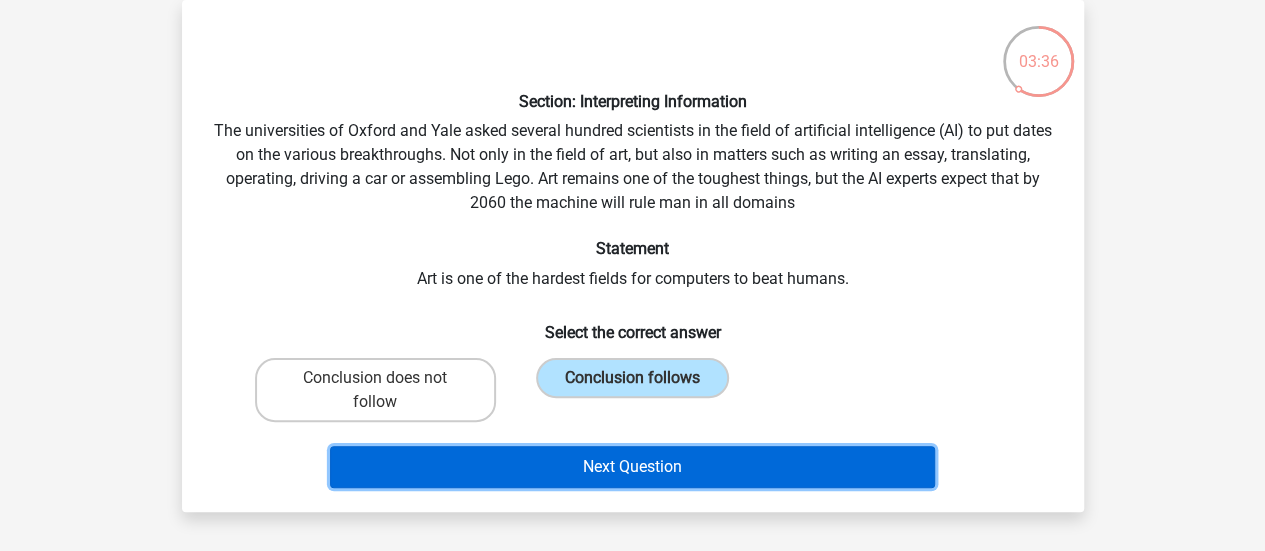 click on "Next Question" at bounding box center (632, 467) 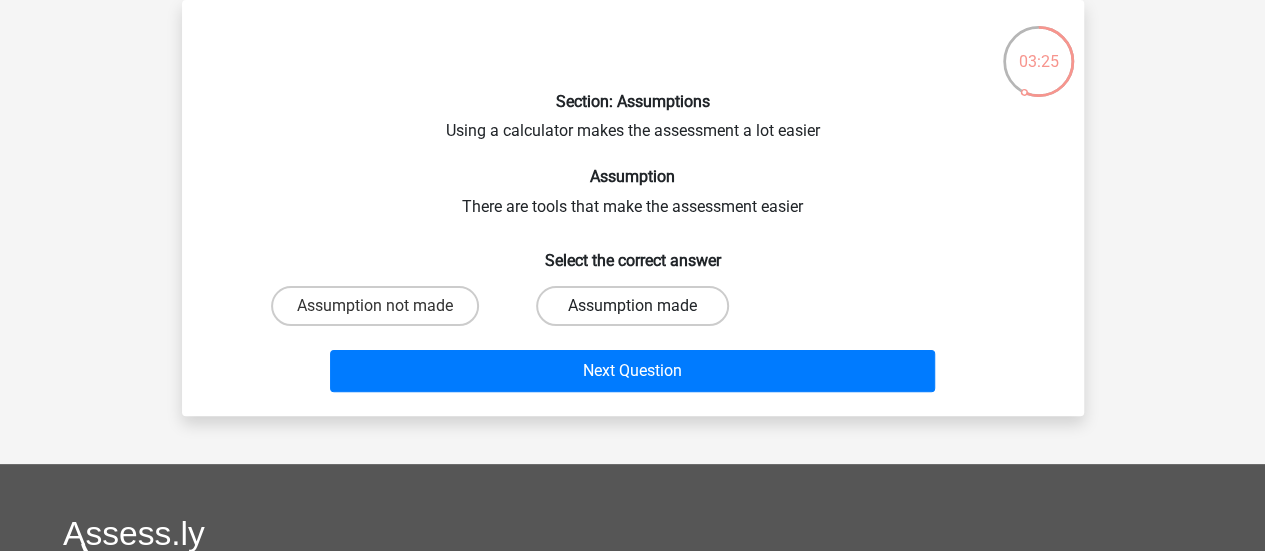click on "Assumption made" at bounding box center (632, 306) 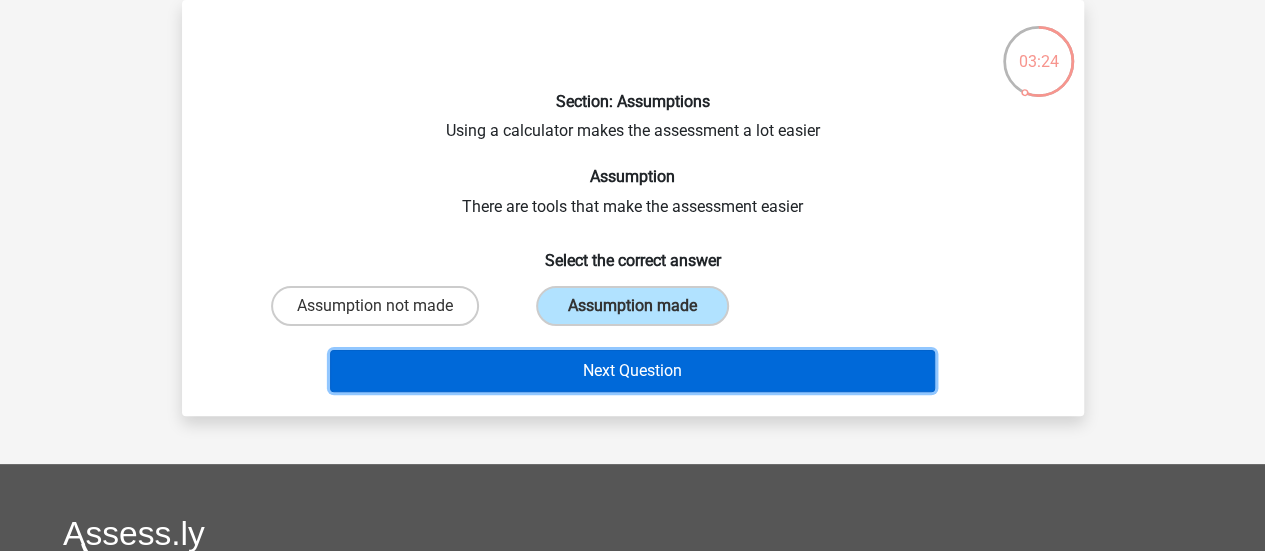 click on "Next Question" at bounding box center (632, 371) 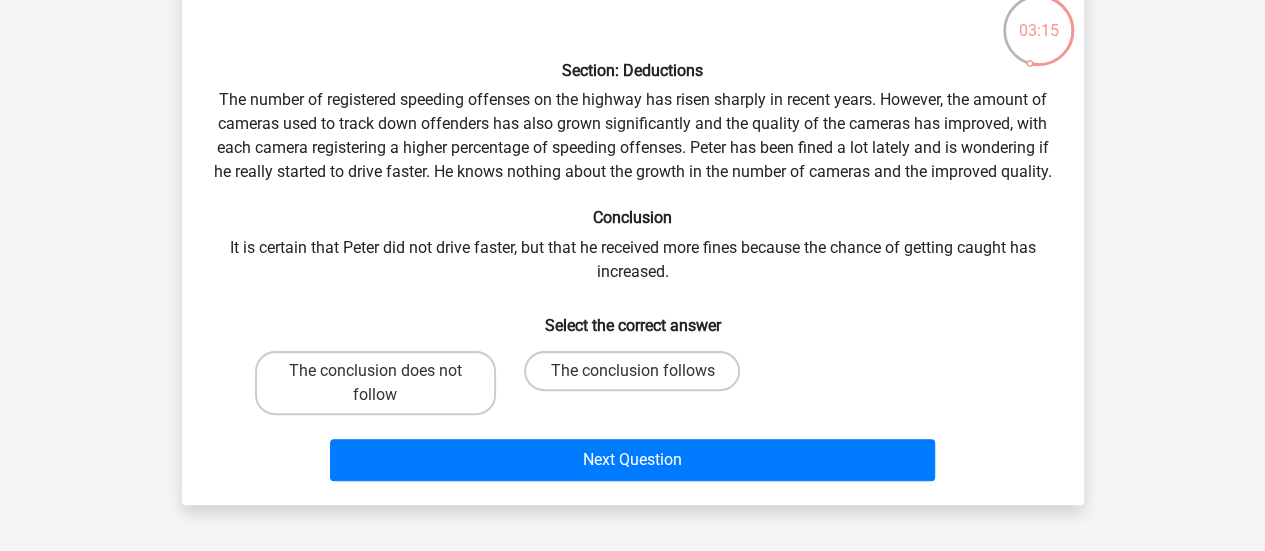 scroll, scrollTop: 122, scrollLeft: 0, axis: vertical 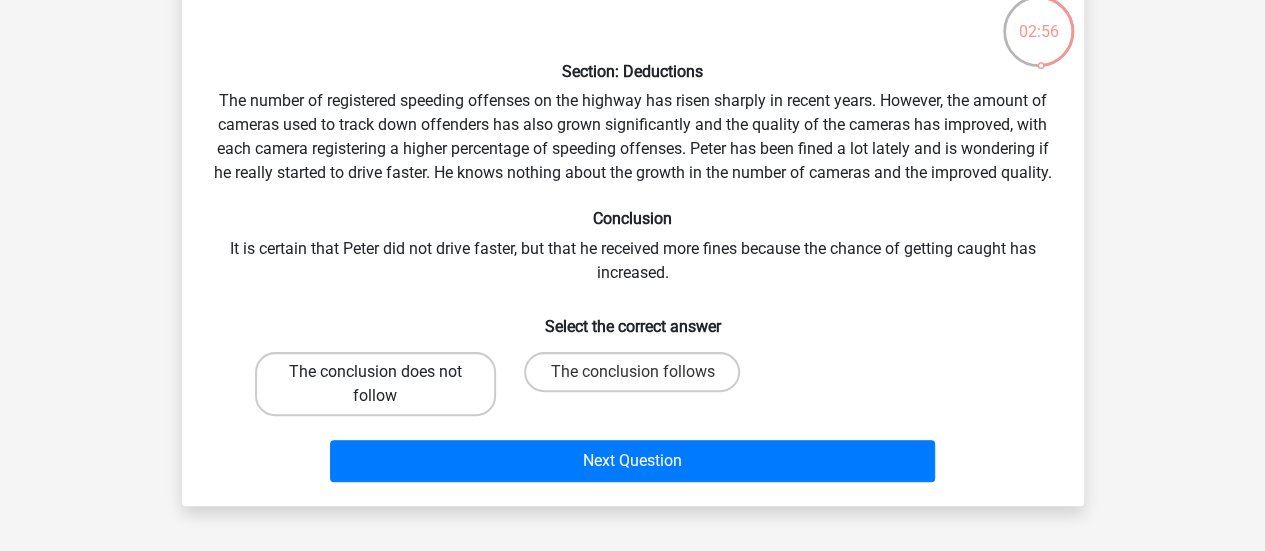click on "The conclusion does not follow" at bounding box center (375, 384) 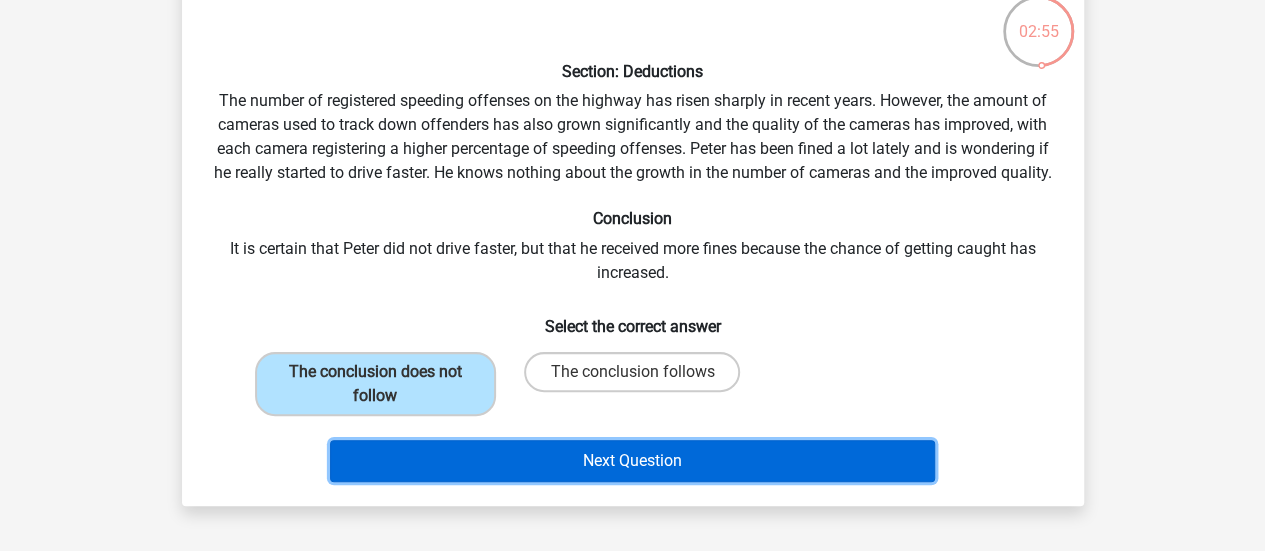 click on "Next Question" at bounding box center [632, 461] 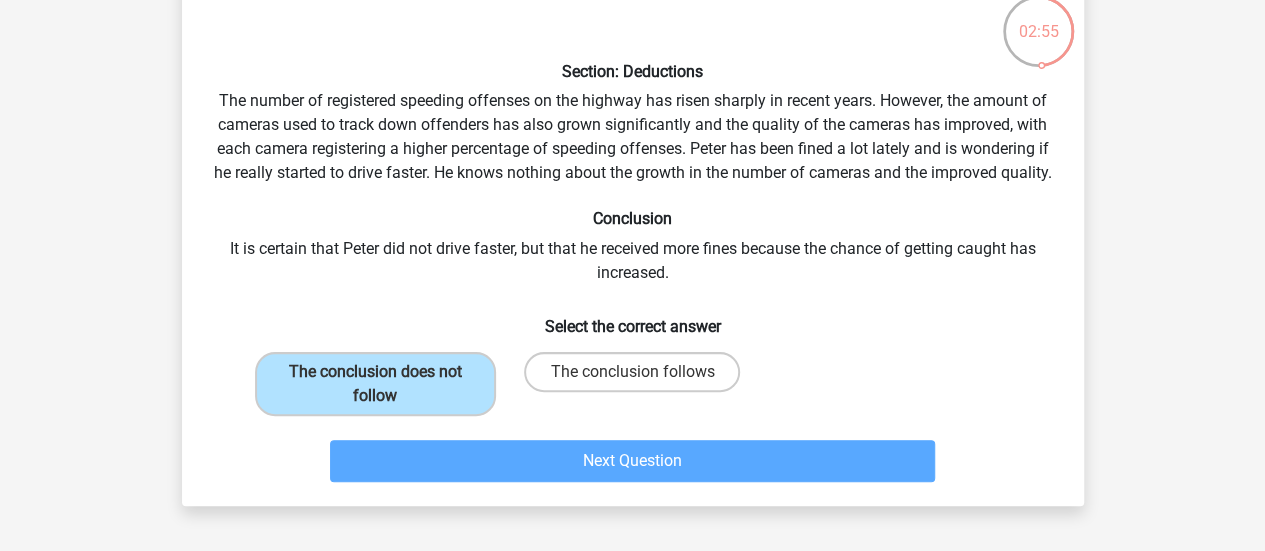 scroll, scrollTop: 92, scrollLeft: 0, axis: vertical 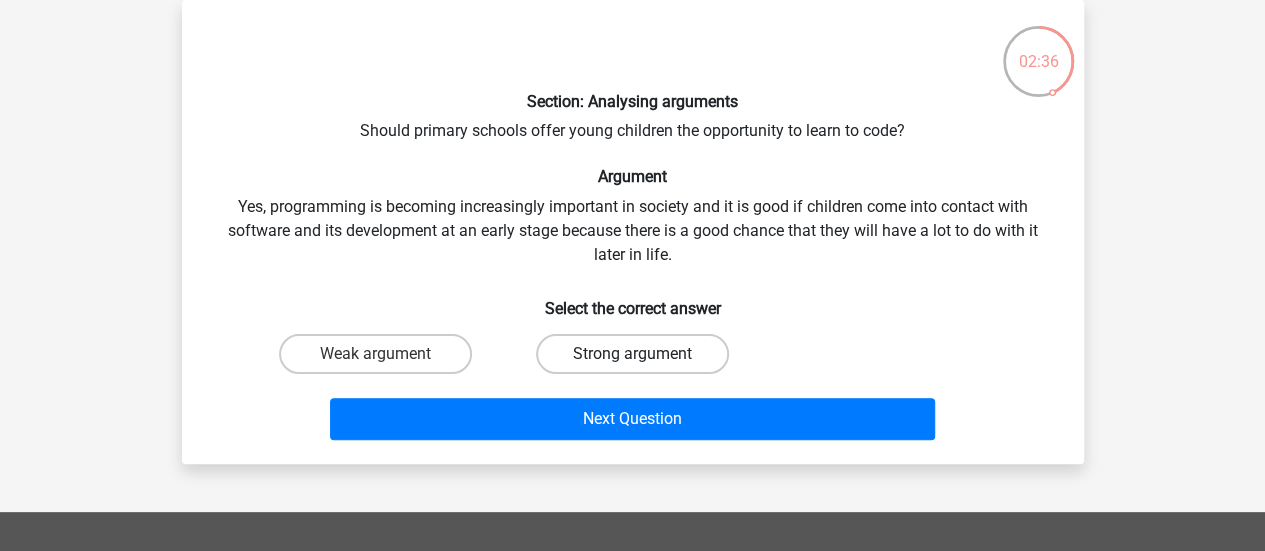 click on "Strong argument" at bounding box center (632, 354) 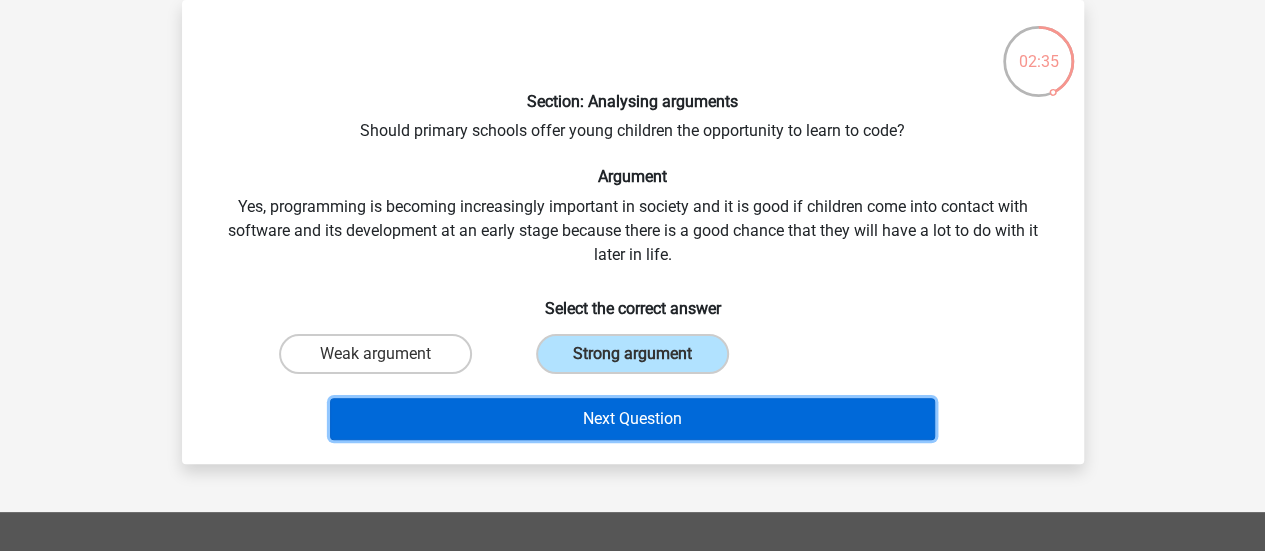 click on "Next Question" at bounding box center (632, 419) 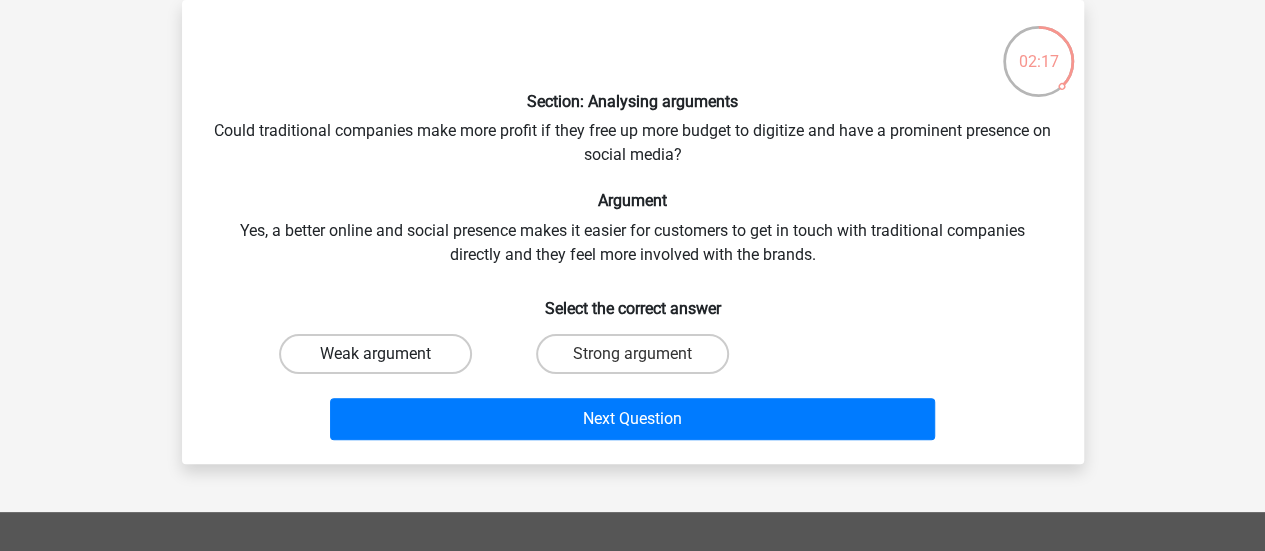 click on "Weak argument" at bounding box center [375, 354] 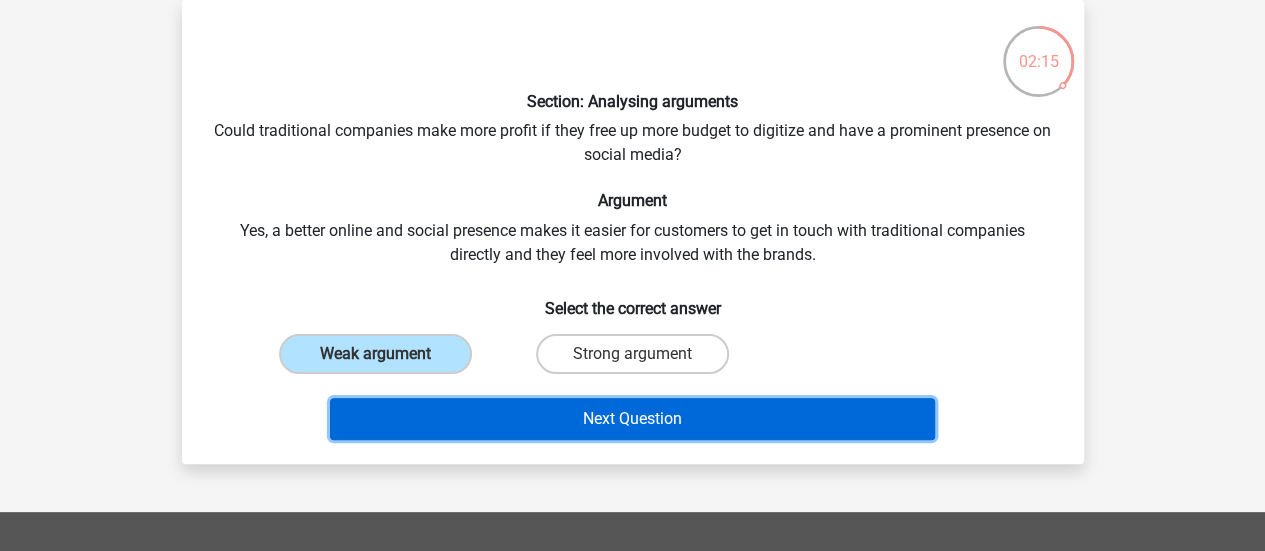 click on "Next Question" at bounding box center [632, 419] 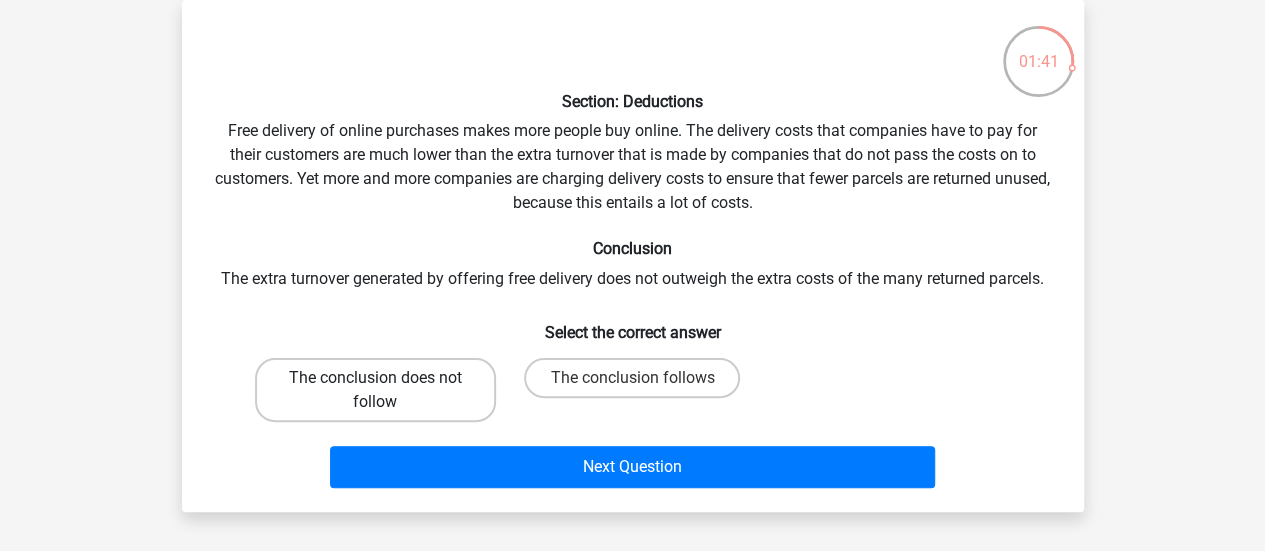 click on "The conclusion does not follow" at bounding box center (375, 390) 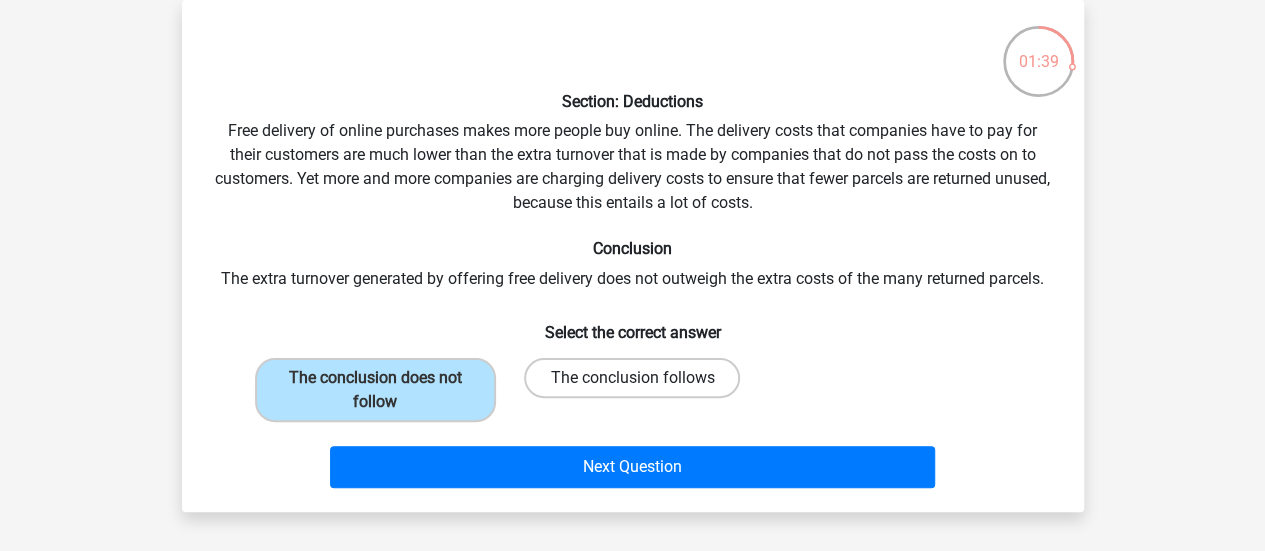 click on "The conclusion follows" at bounding box center (632, 378) 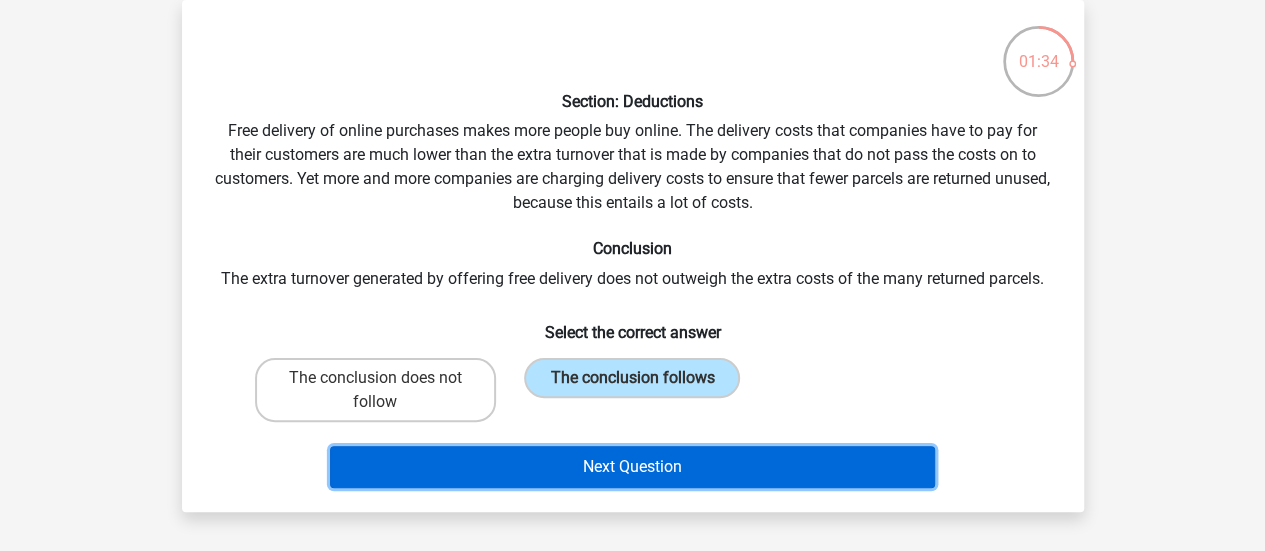 click on "Next Question" at bounding box center (632, 467) 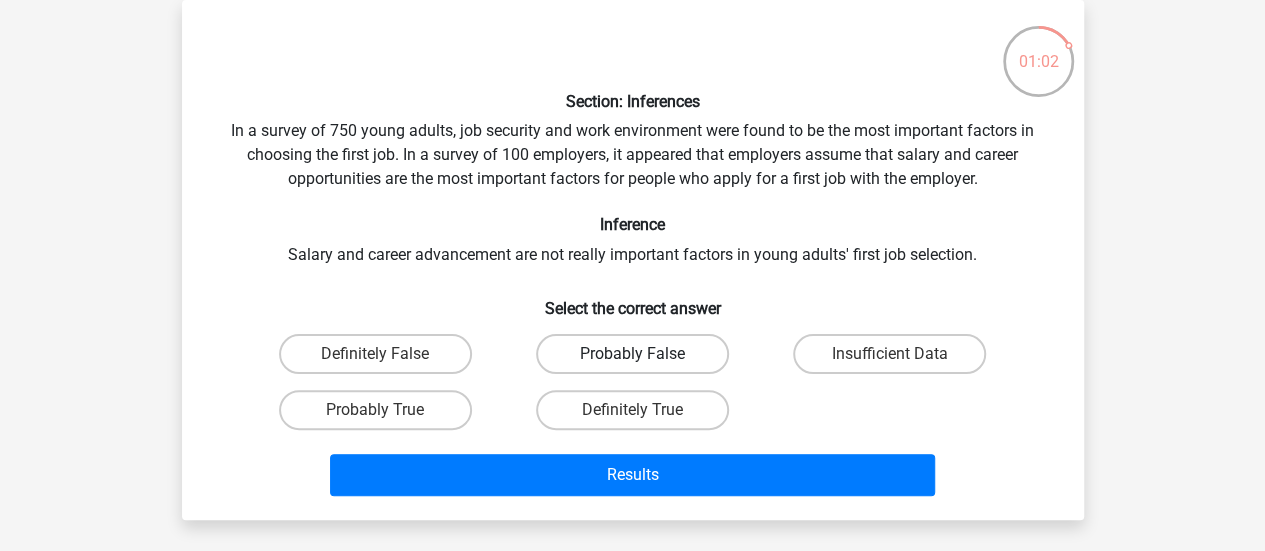 click on "Probably False" at bounding box center [632, 354] 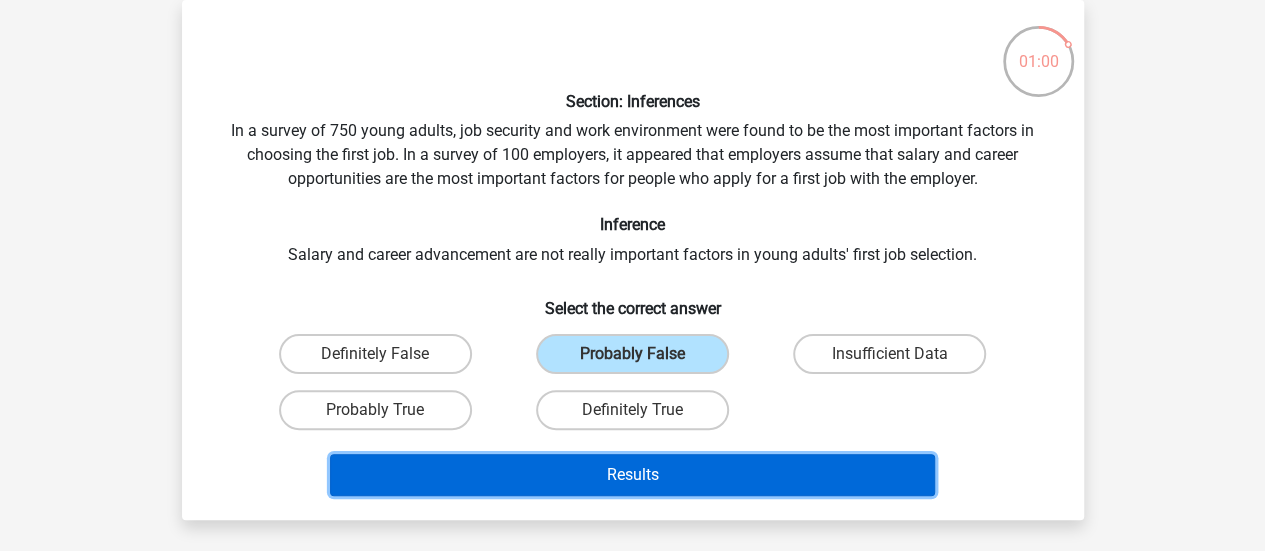 click on "Results" at bounding box center [632, 475] 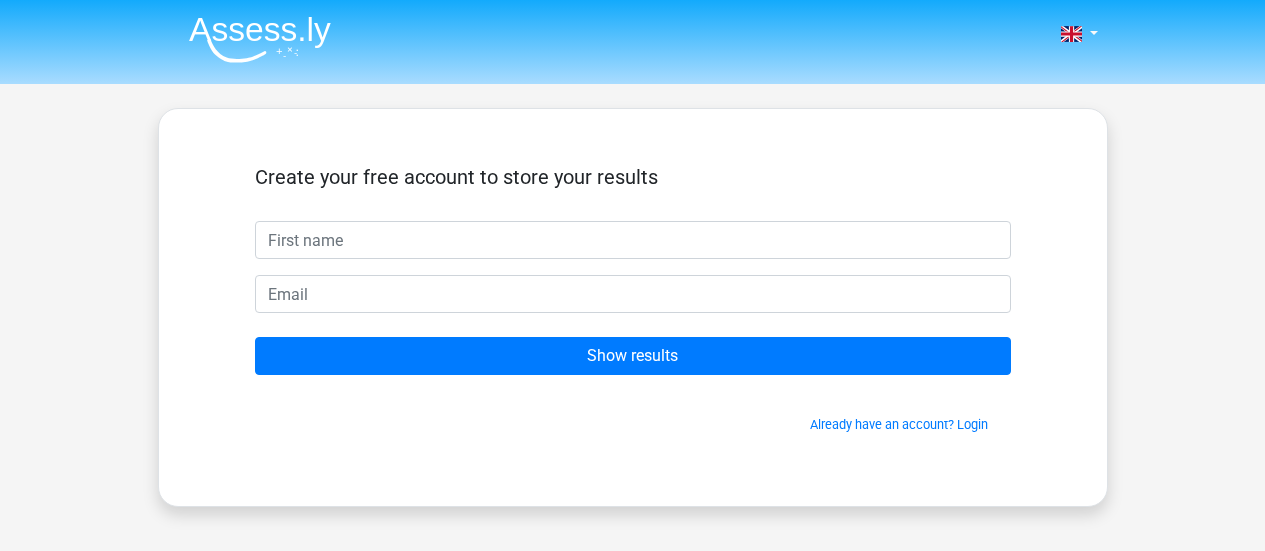 scroll, scrollTop: 0, scrollLeft: 0, axis: both 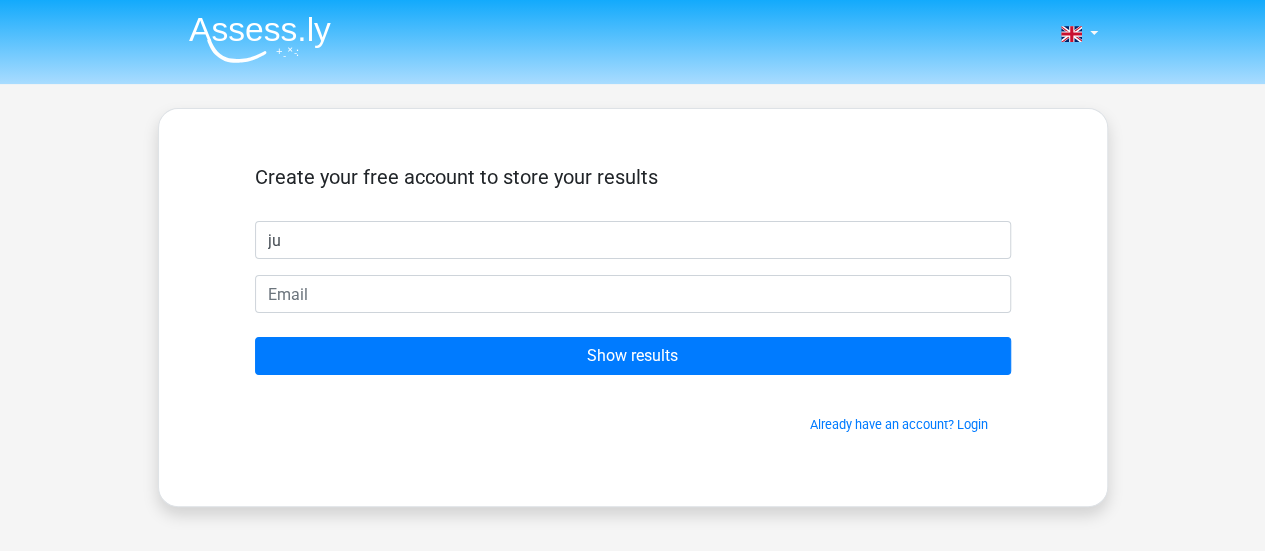type on "[FIRST]" 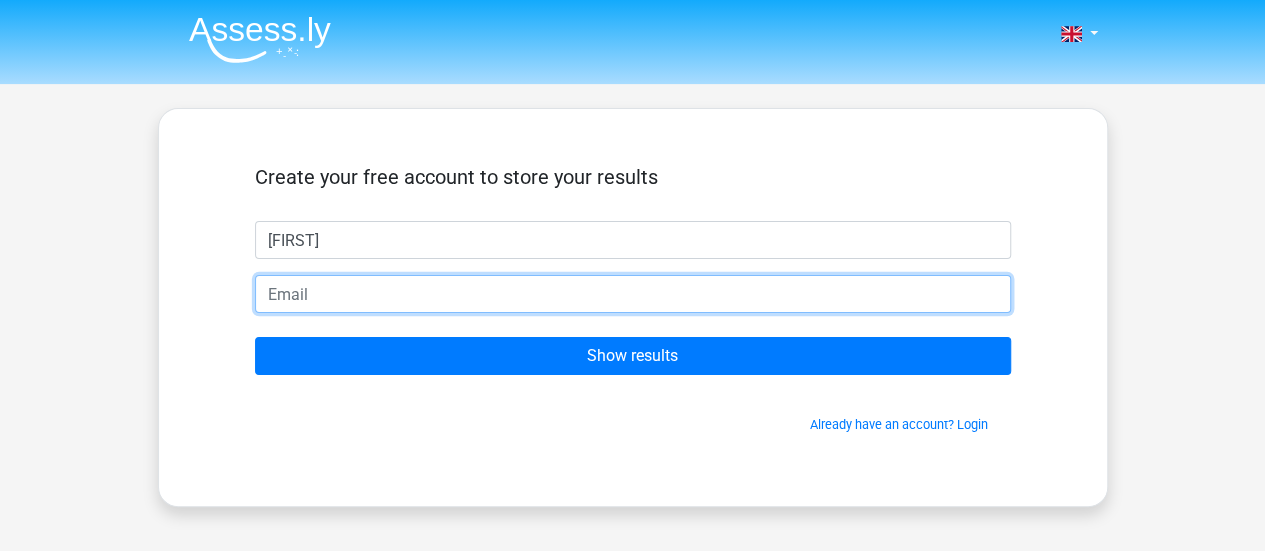 click at bounding box center [633, 294] 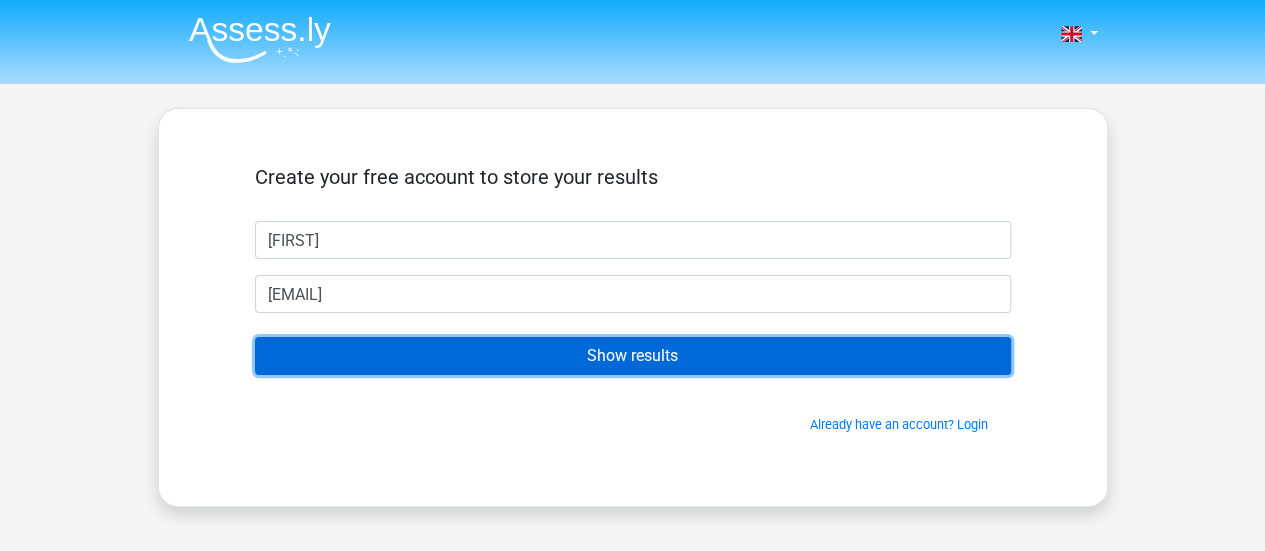 click on "Show results" at bounding box center (633, 356) 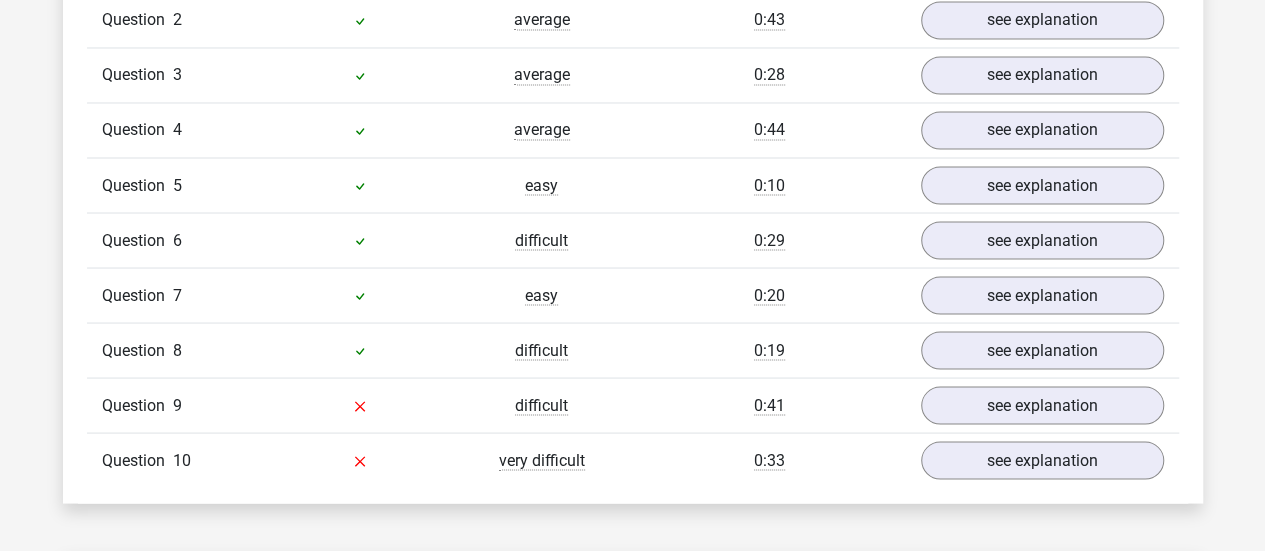 scroll, scrollTop: 1744, scrollLeft: 0, axis: vertical 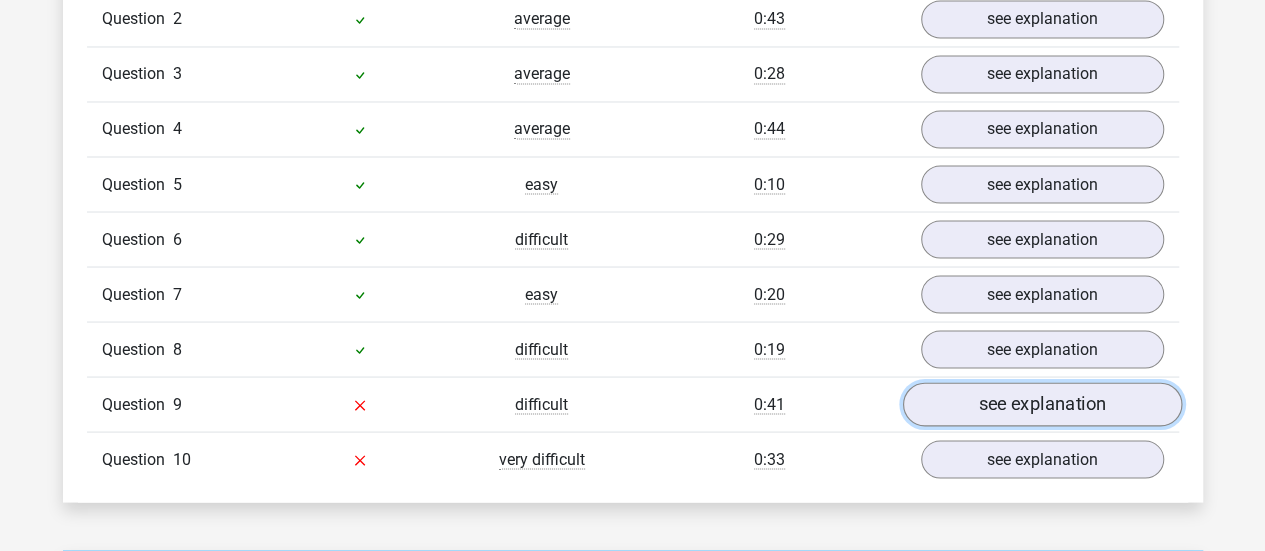 click on "see explanation" at bounding box center (1041, 404) 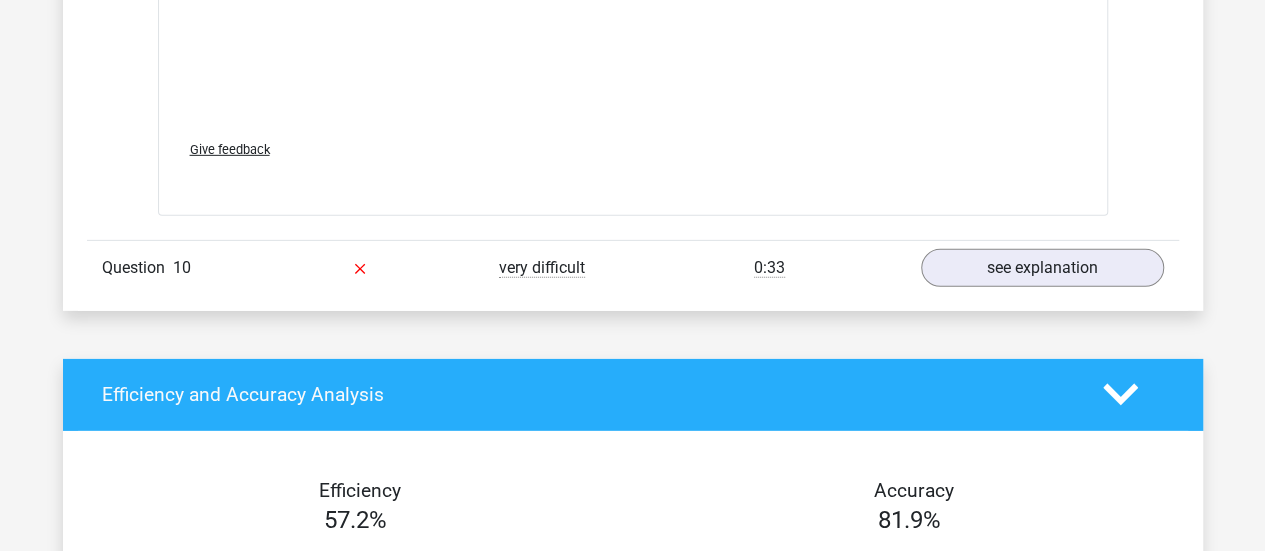 scroll, scrollTop: 3079, scrollLeft: 0, axis: vertical 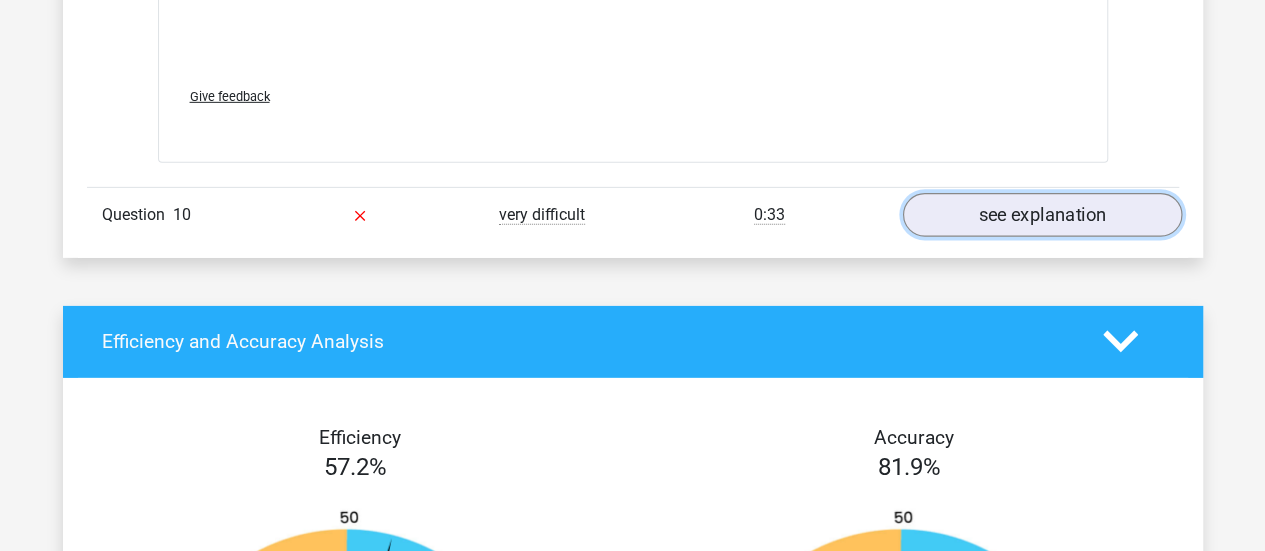 click on "see explanation" at bounding box center (1041, 215) 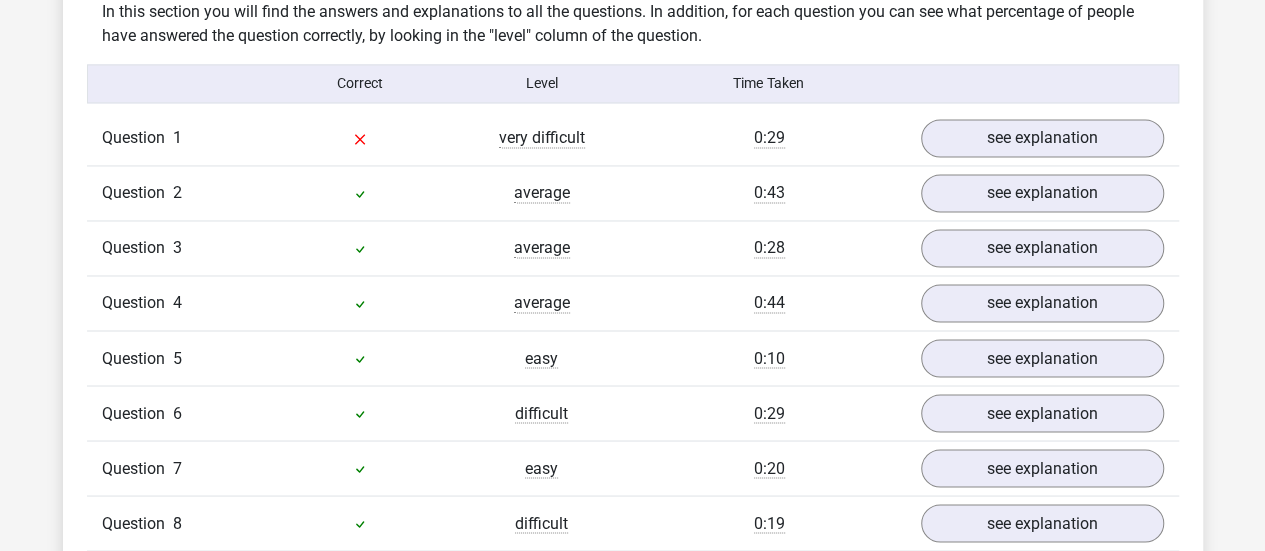 scroll, scrollTop: 1202, scrollLeft: 0, axis: vertical 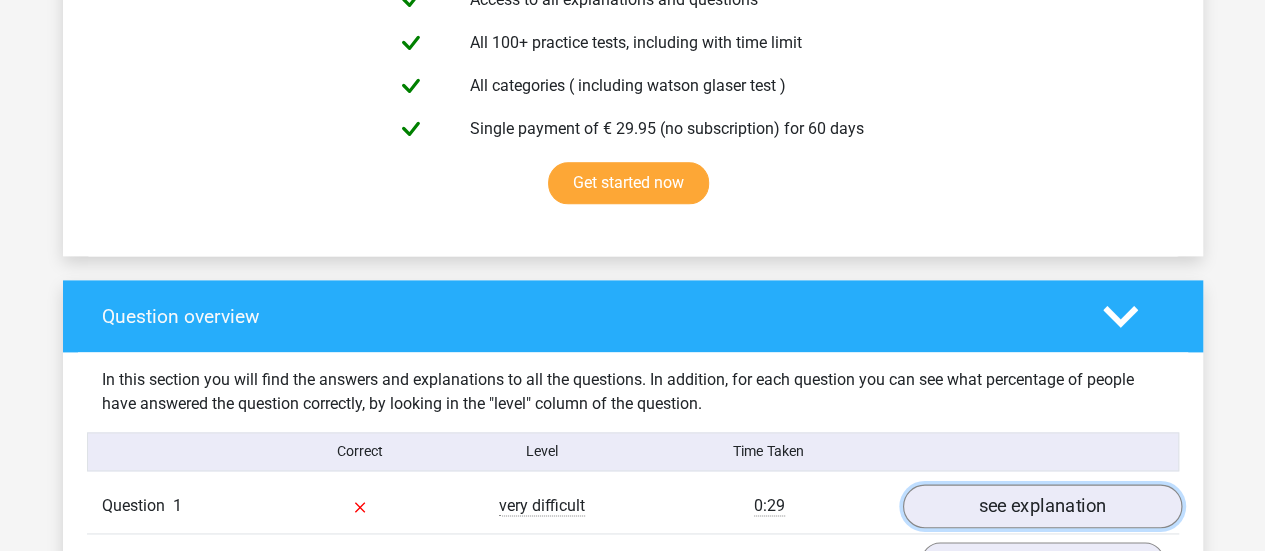 click on "see explanation" at bounding box center (1041, 506) 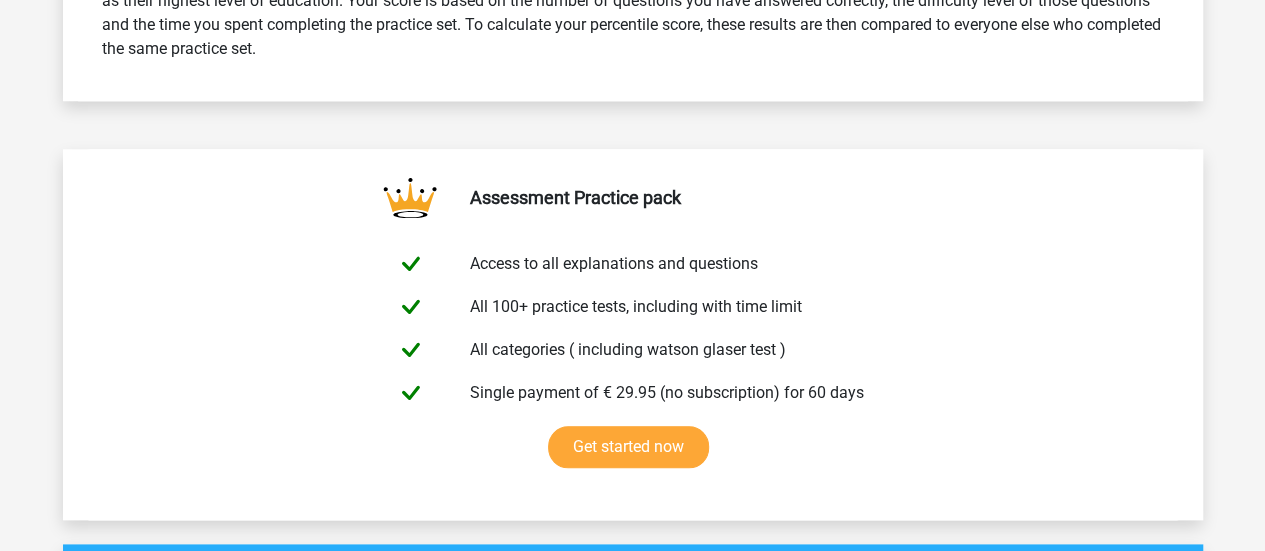 scroll, scrollTop: 906, scrollLeft: 0, axis: vertical 